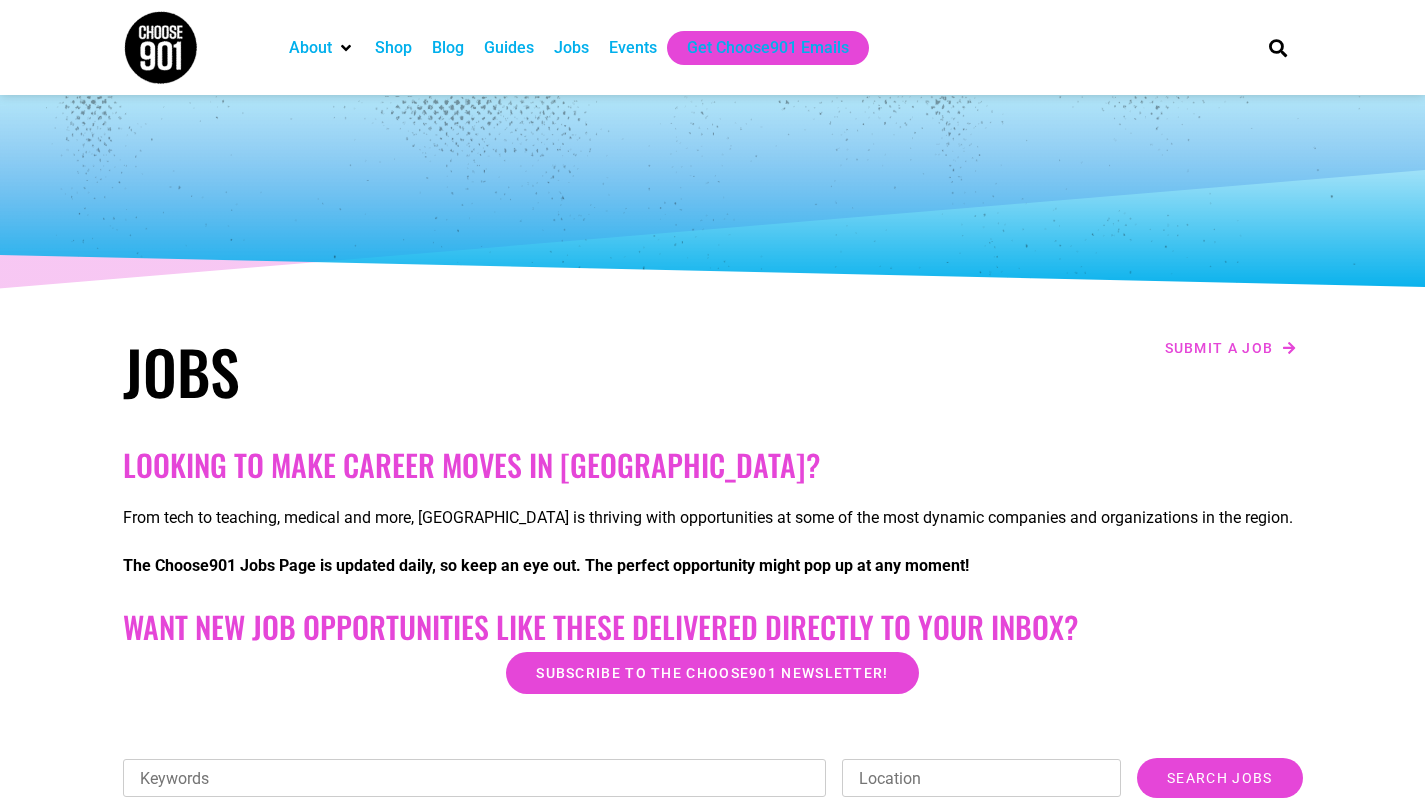 scroll, scrollTop: 0, scrollLeft: 0, axis: both 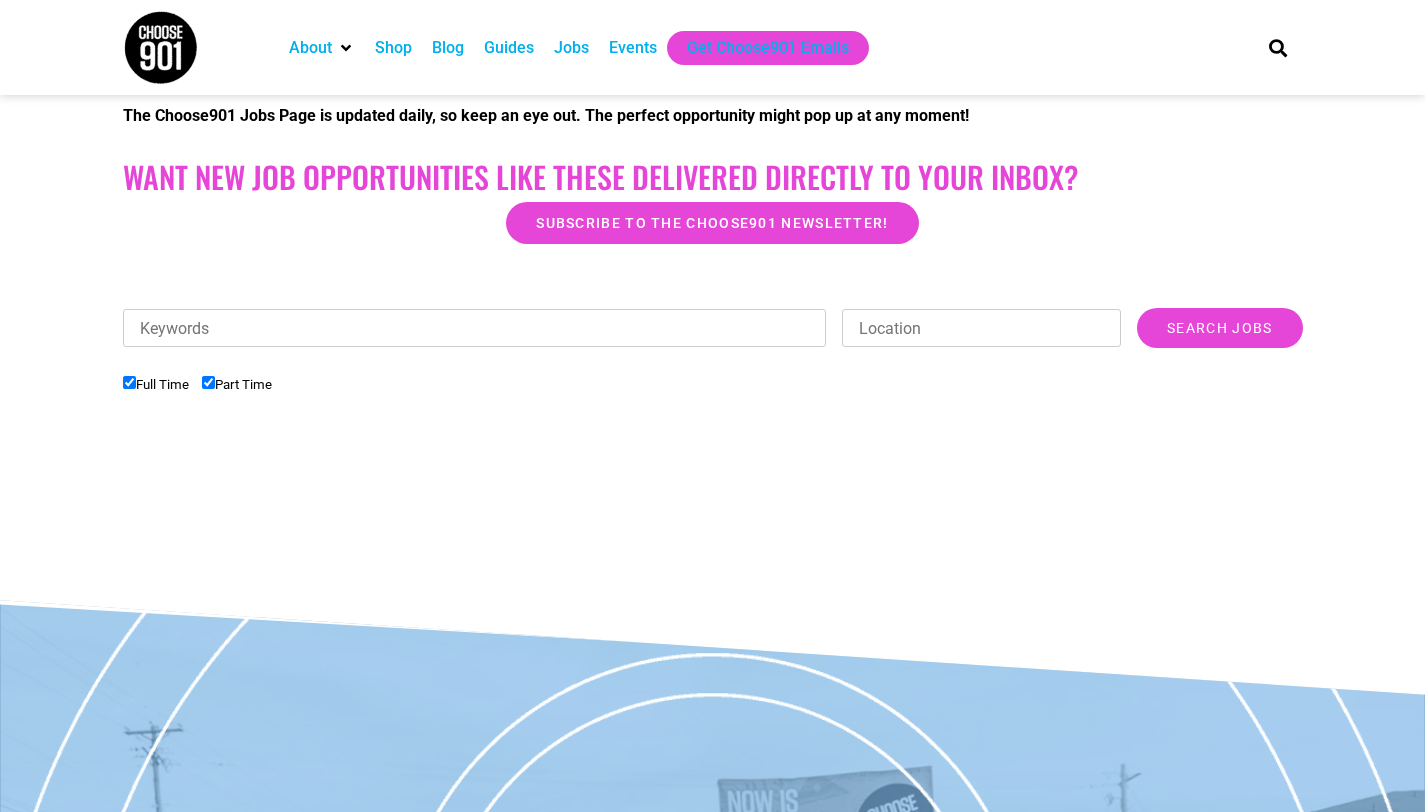 click on "Part Time" at bounding box center [208, 382] 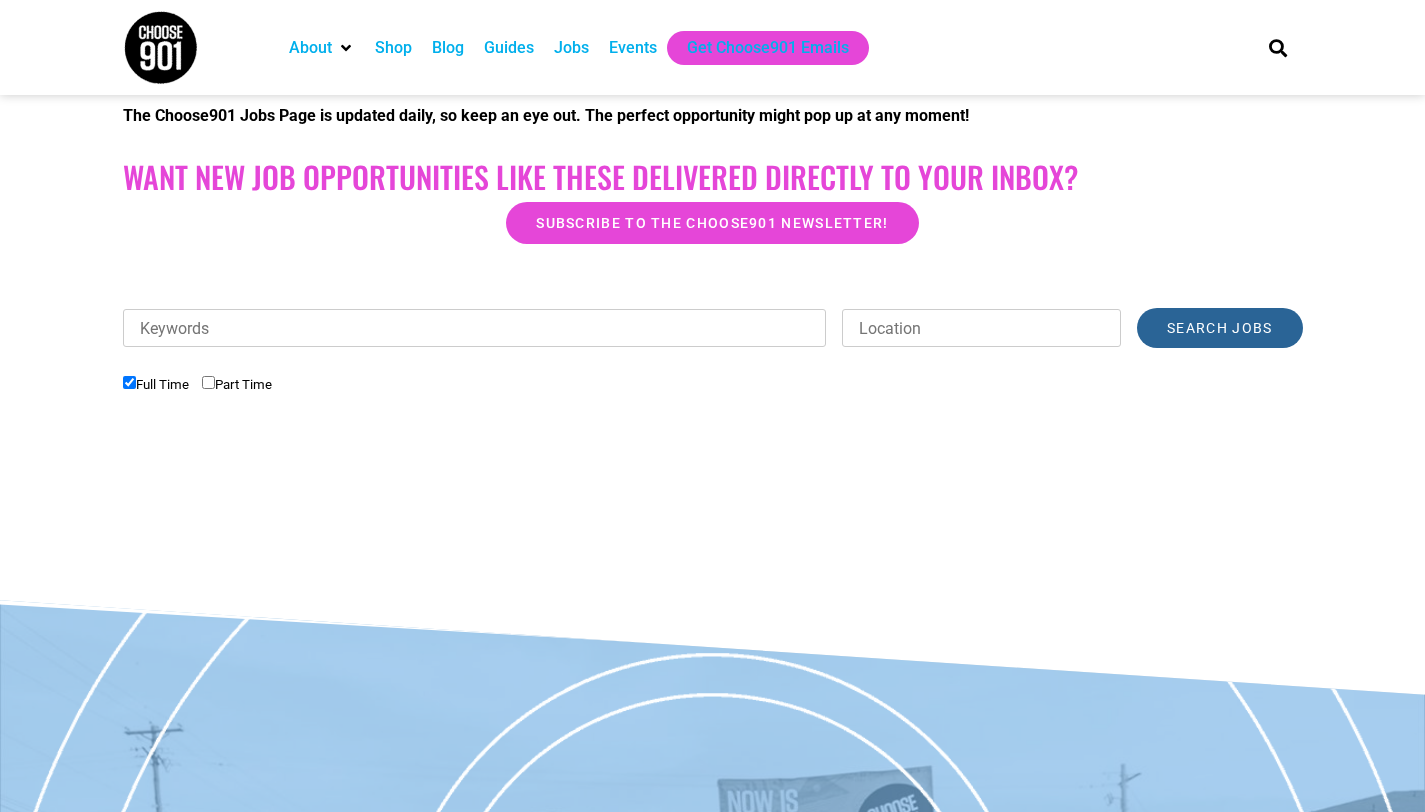 click on "Search Jobs" at bounding box center [1219, 328] 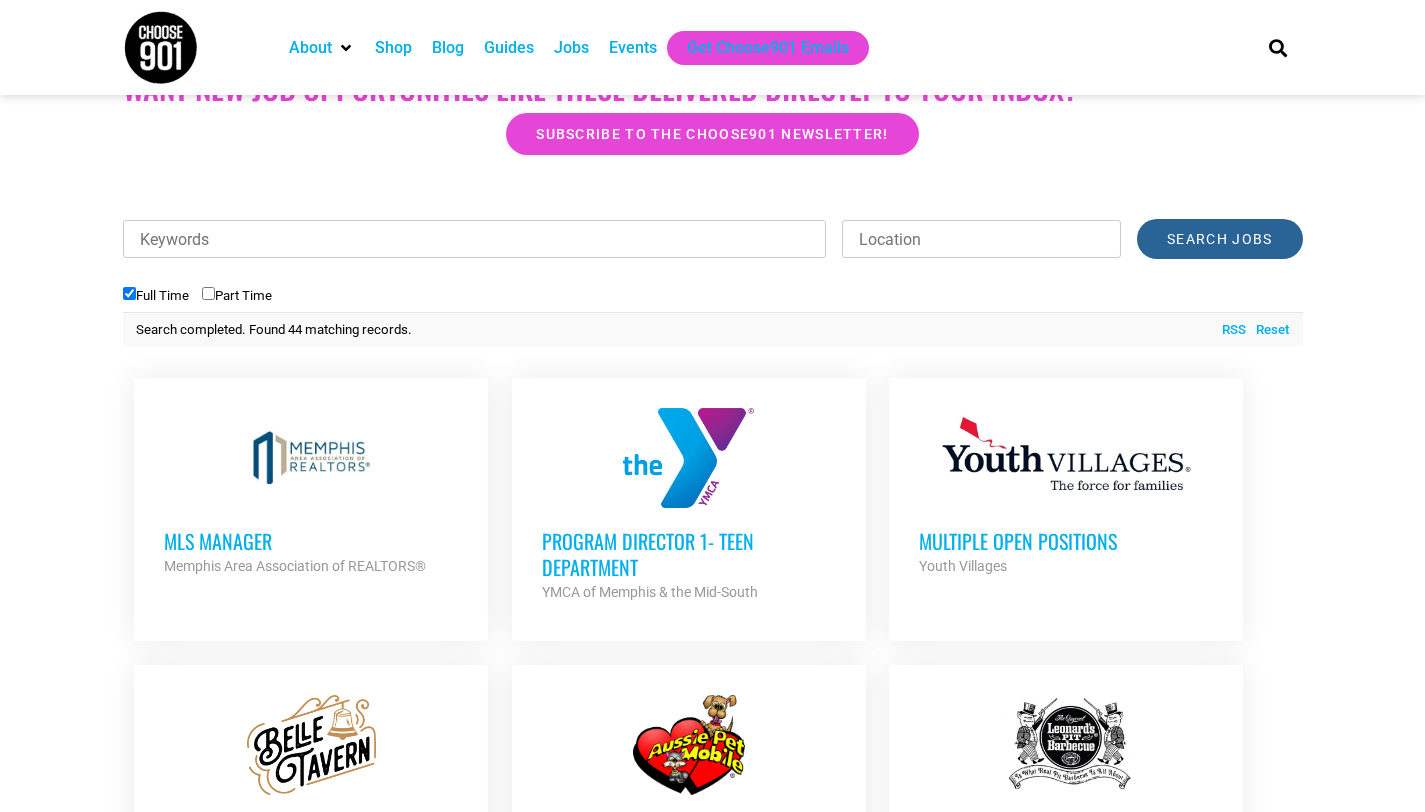scroll, scrollTop: 615, scrollLeft: 0, axis: vertical 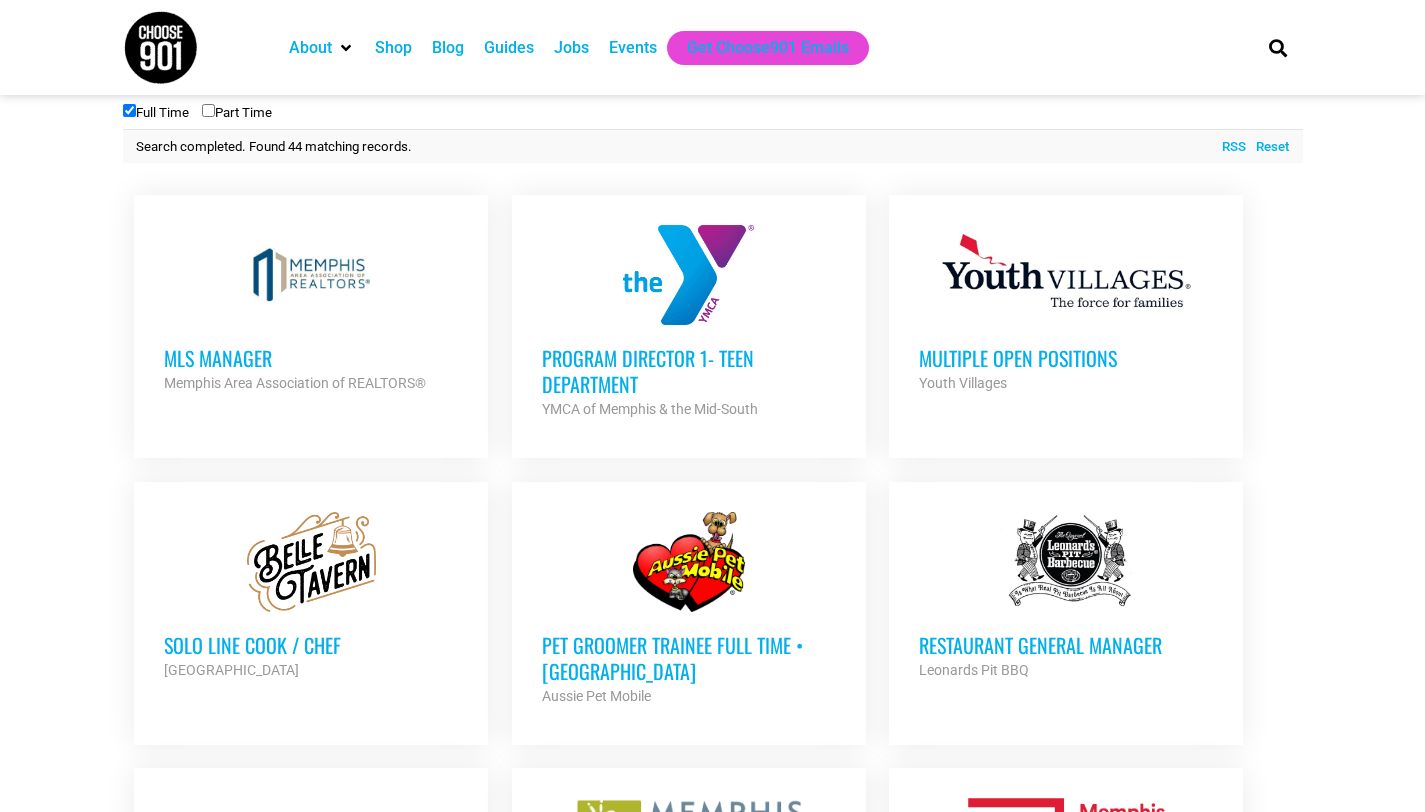 click on "Program Director 1- Teen Department" at bounding box center (689, 371) 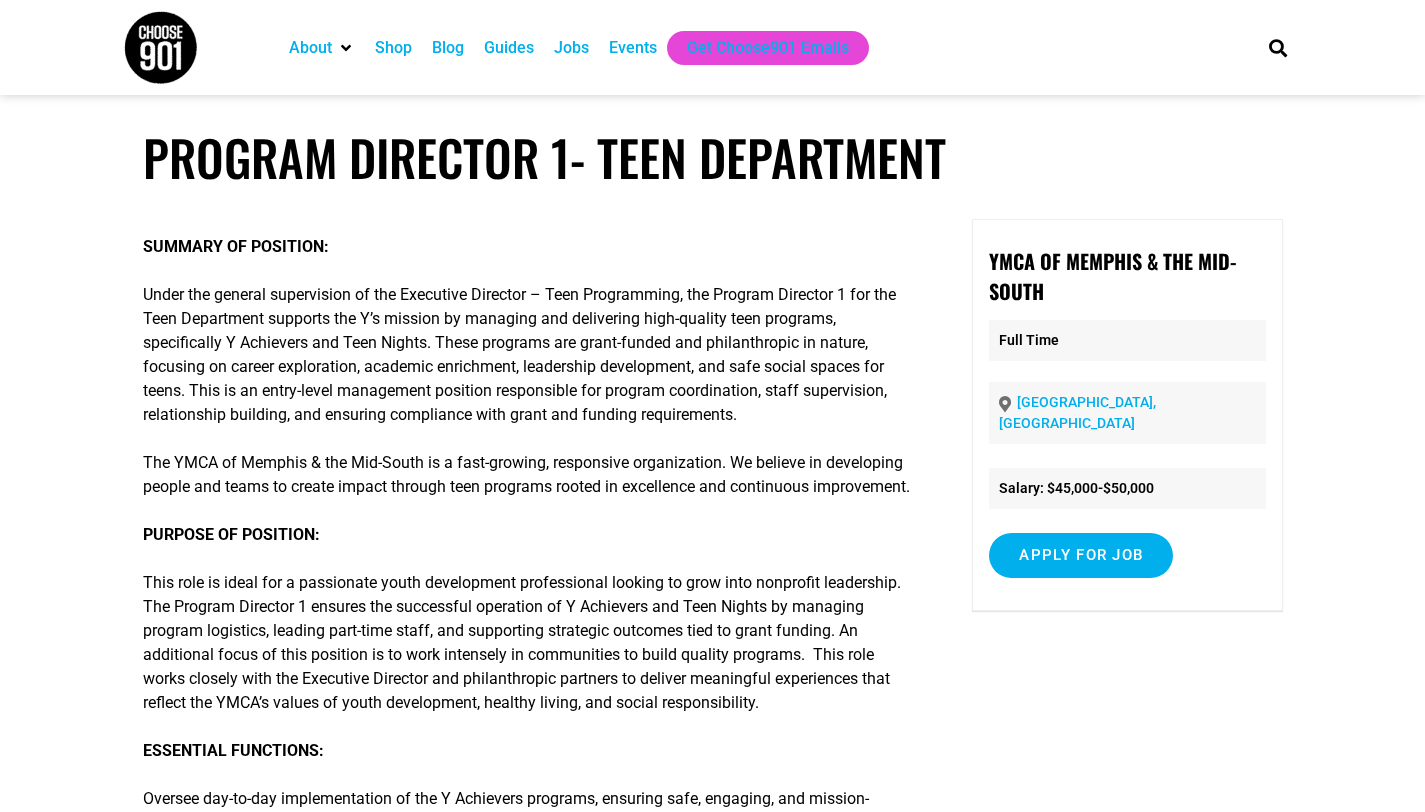 scroll, scrollTop: 0, scrollLeft: 0, axis: both 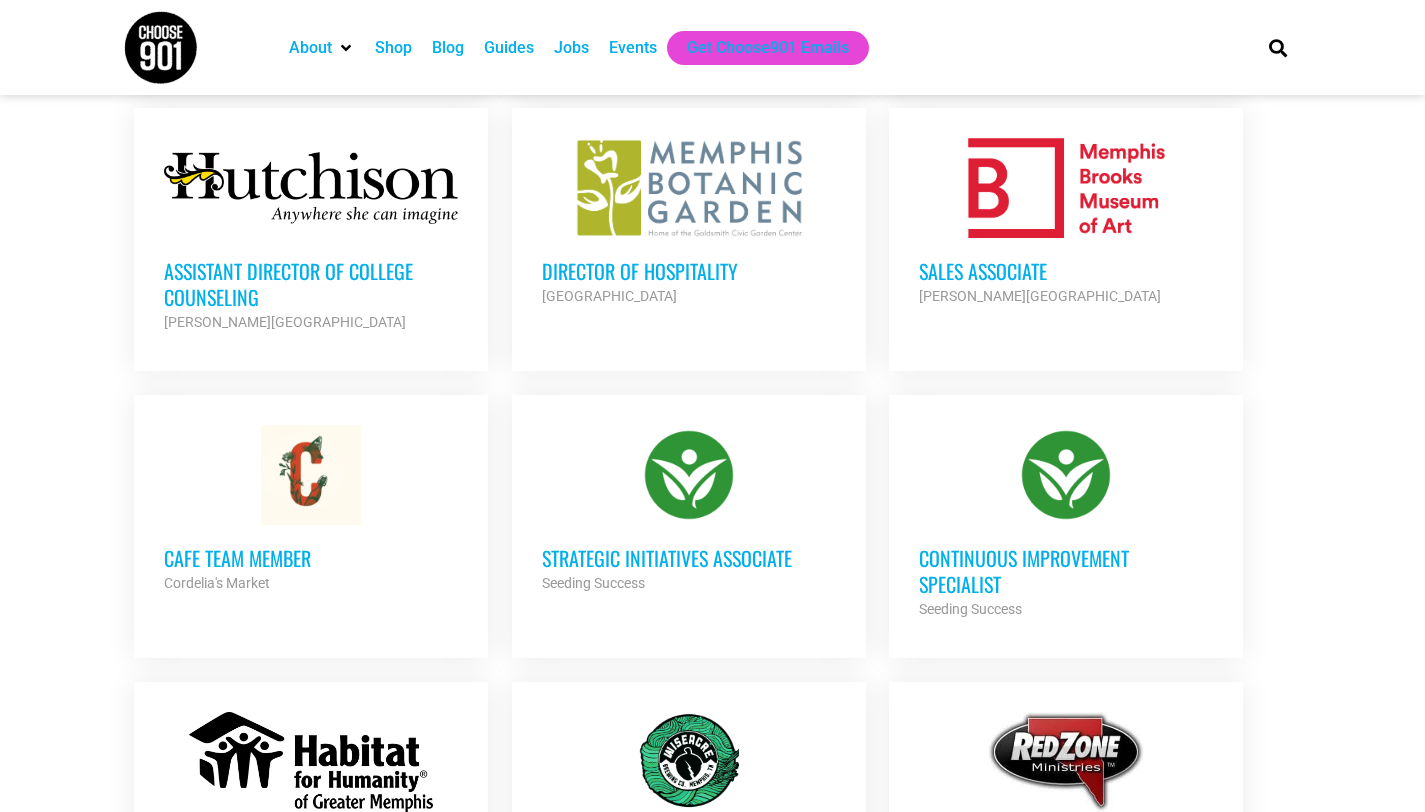 click on "Director of Hospitality" at bounding box center [689, 271] 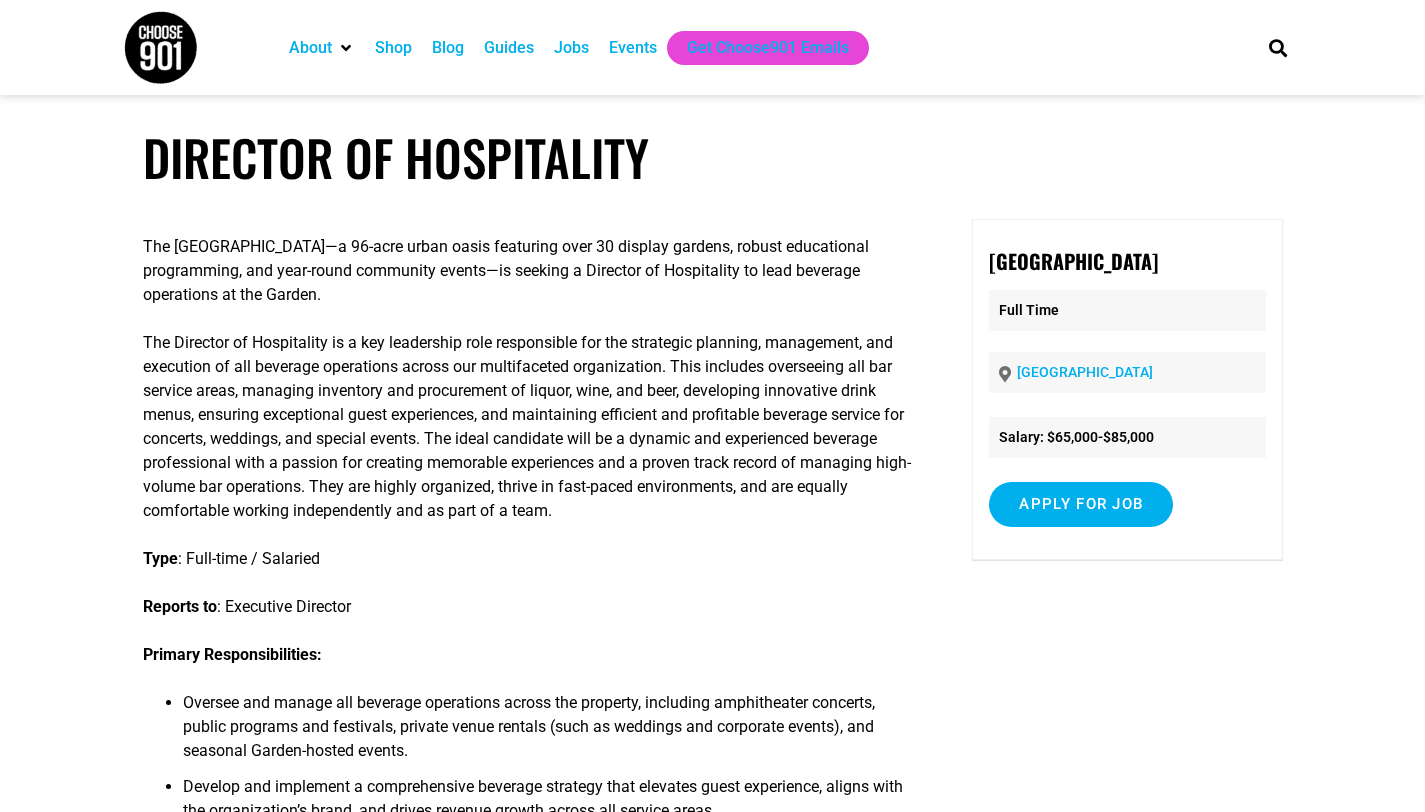 scroll, scrollTop: 0, scrollLeft: 0, axis: both 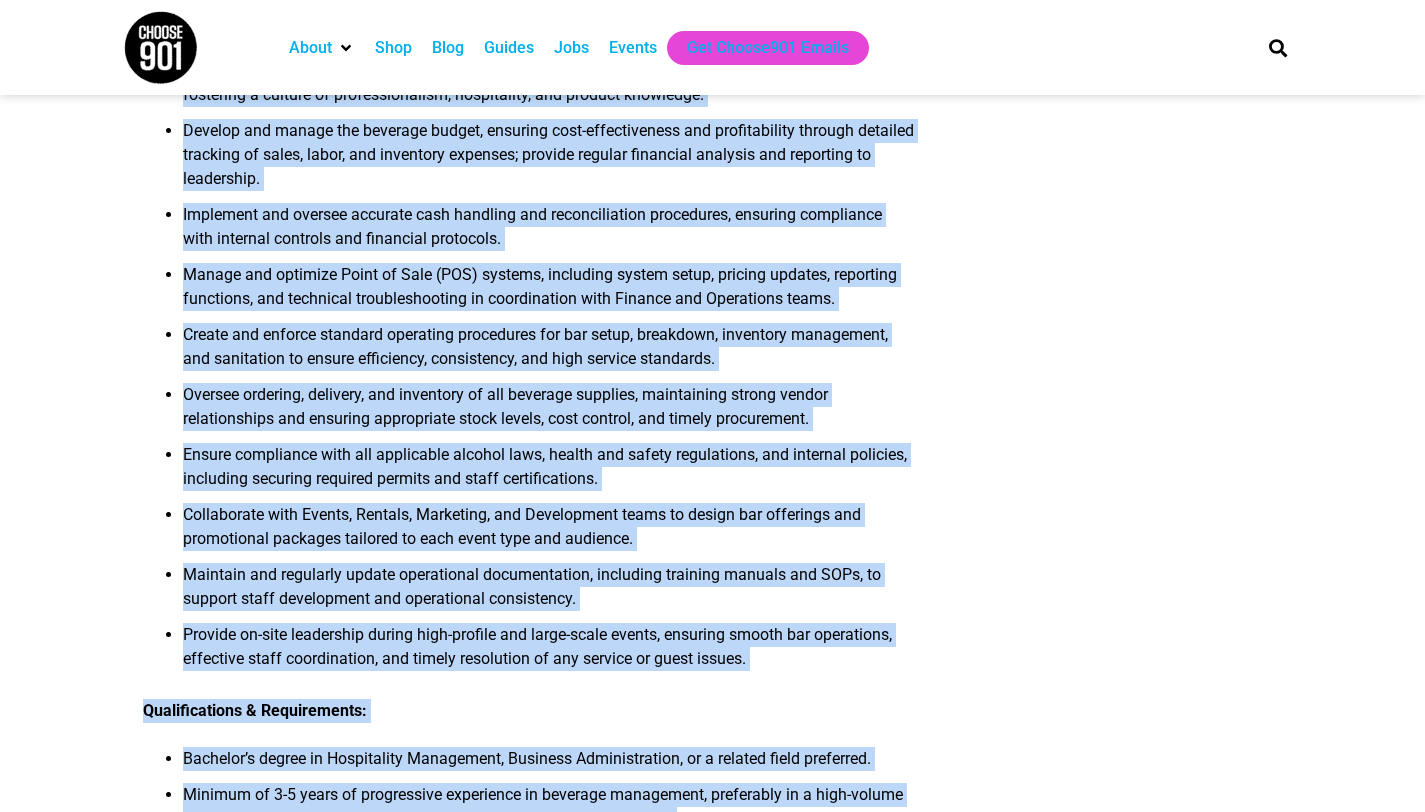 drag, startPoint x: 1439, startPoint y: 124, endPoint x: 1418, endPoint y: 277, distance: 154.43445 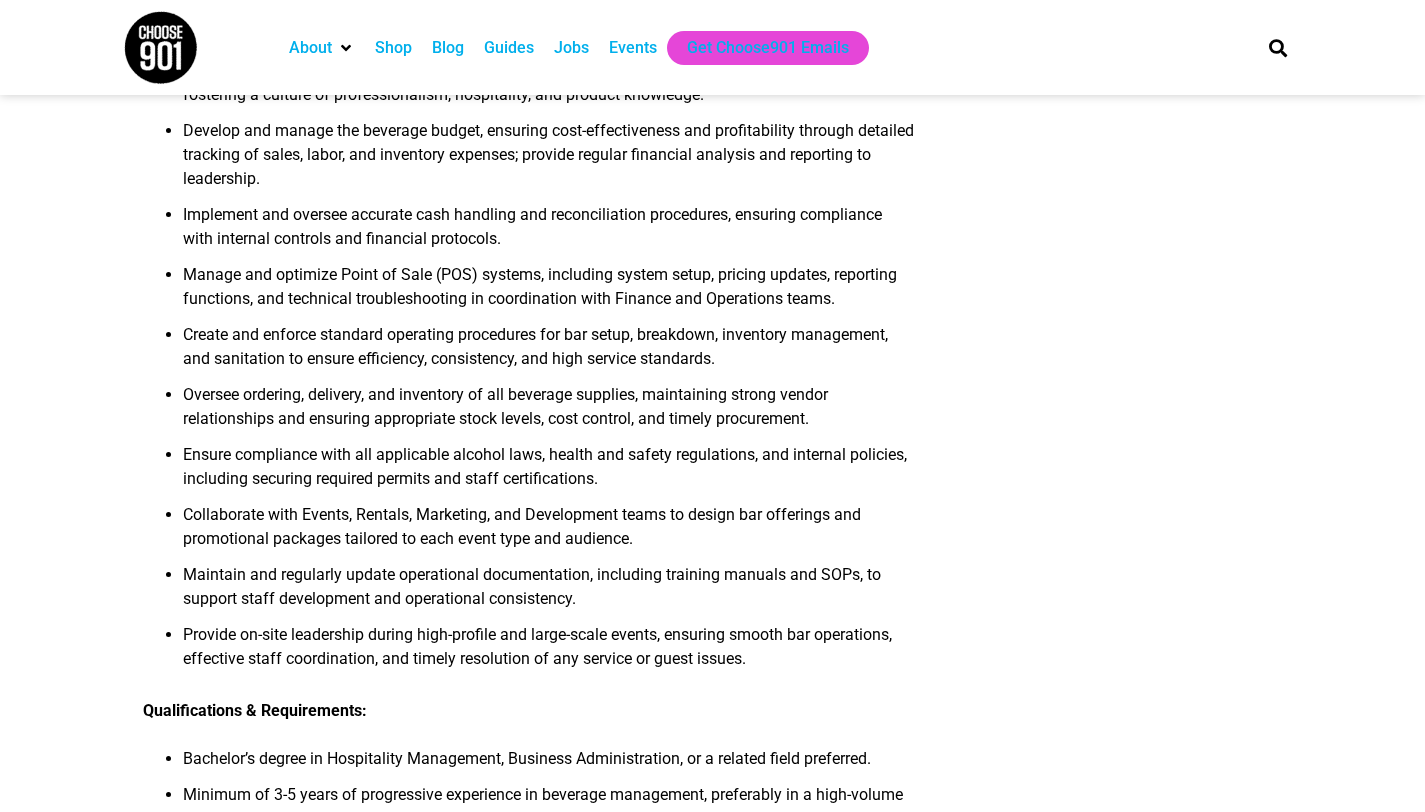 click on "Director of Hospitality
The [GEOGRAPHIC_DATA]—a 96-acre urban oasis featuring over 30 display gardens, robust educational programming, and year-round community events—is seeking a Director of Hospitality to lead beverage operations at the Garden.
Type : Full-time / Salaried
Reports to : Executive Director
Primary Responsibilities:
Oversee and manage all beverage operations across the property, including amphitheater concerts, public programs and festivals, private venue rentals (such as weddings and corporate events), and seasonal Garden-hosted events.
Develop and implement a comprehensive beverage strategy that elevates guest experience, aligns with the organization’s brand, and drives revenue growth across all service areas.
Recruit, train, schedule, and manage beverage staff, including part-time and seasonal bartenders, fostering a culture of professionalism, hospitality, and product knowledge." at bounding box center [712, 1010] 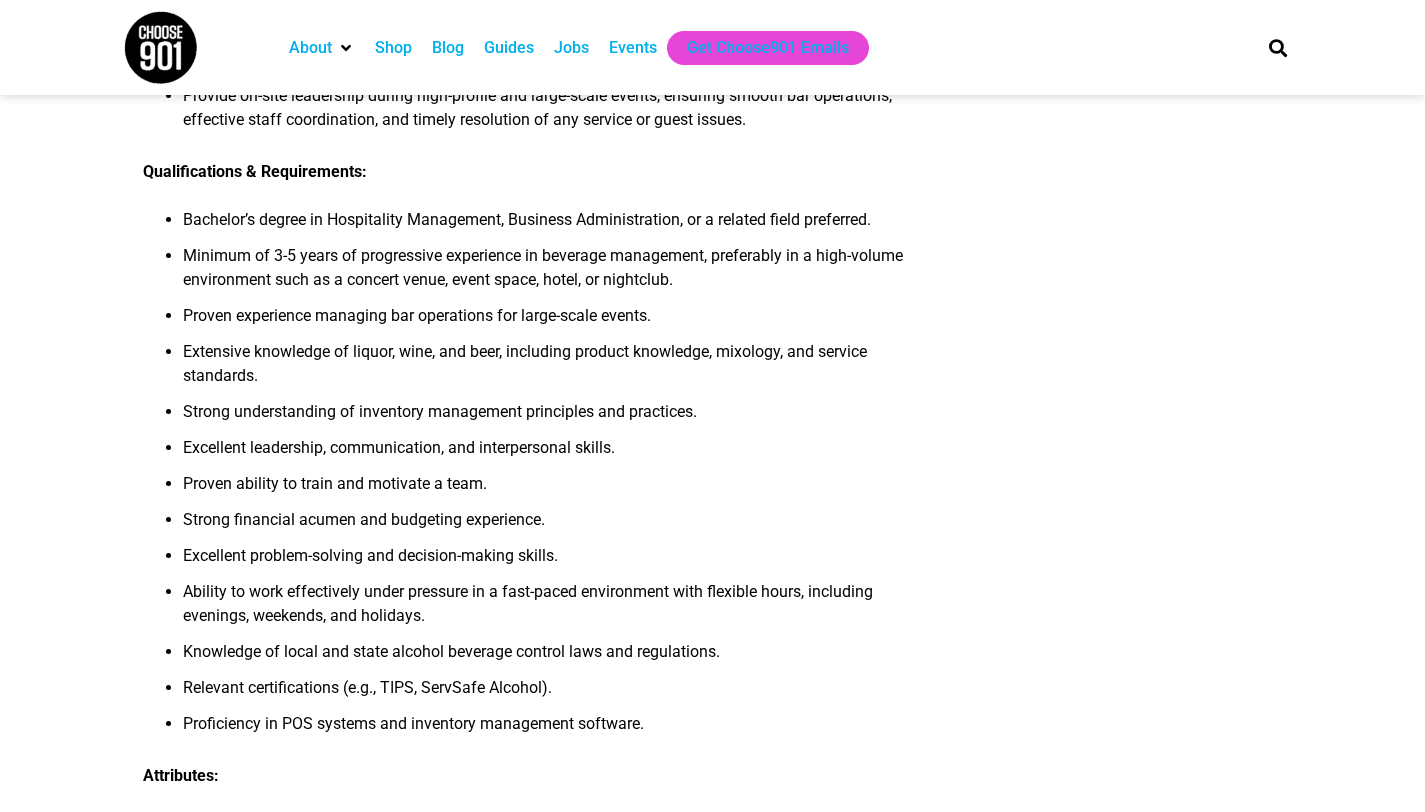 scroll, scrollTop: 1318, scrollLeft: 0, axis: vertical 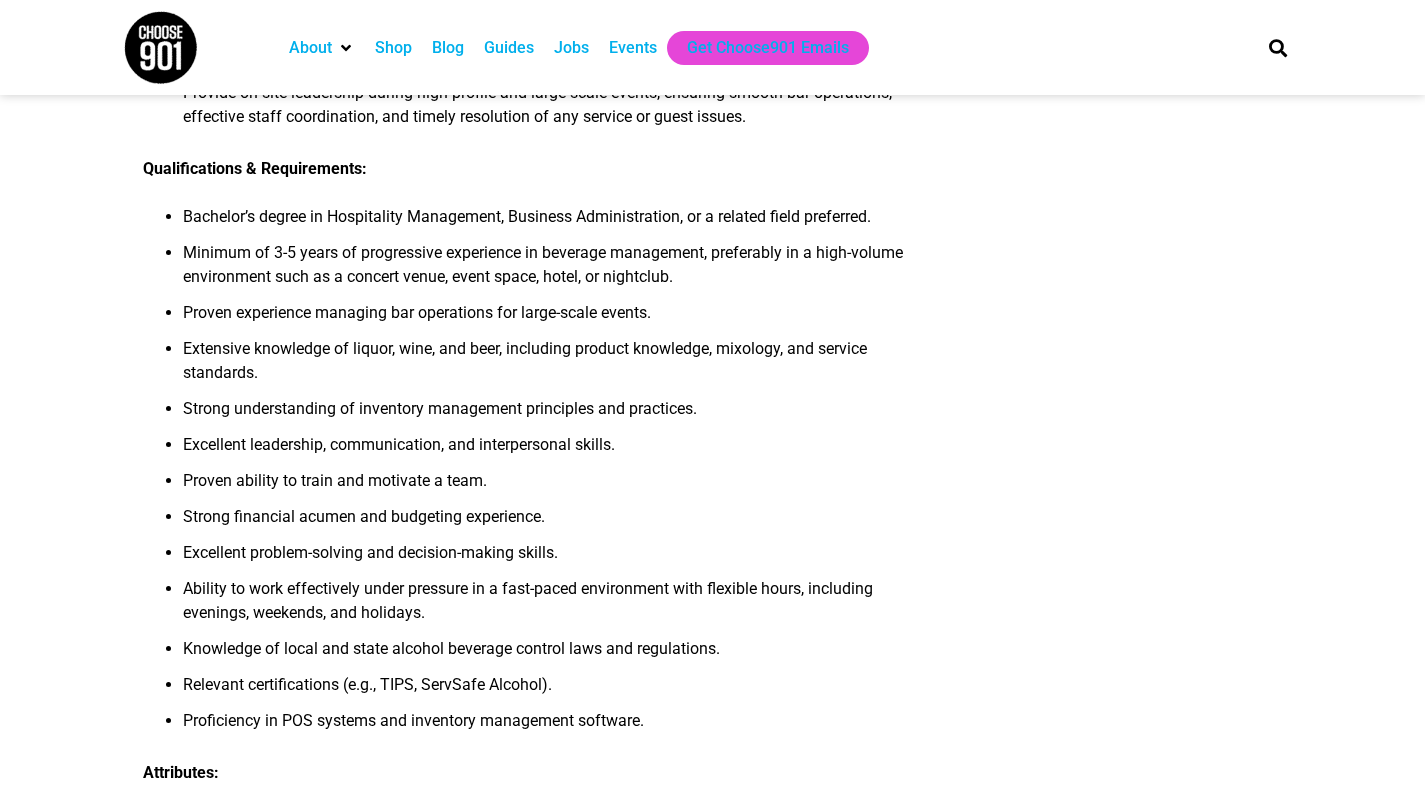 drag, startPoint x: 1439, startPoint y: 249, endPoint x: 1424, endPoint y: 356, distance: 108.04629 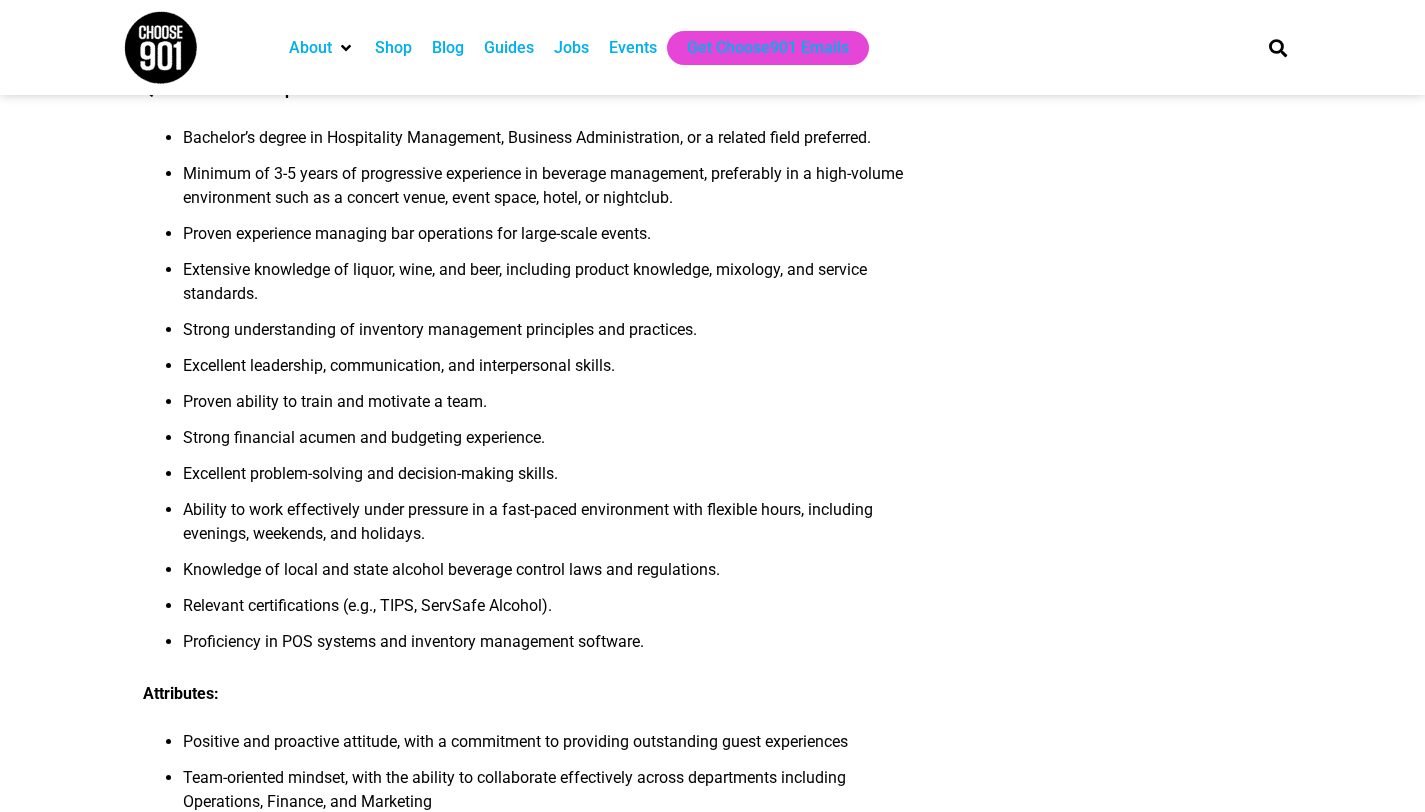 scroll, scrollTop: 1427, scrollLeft: 0, axis: vertical 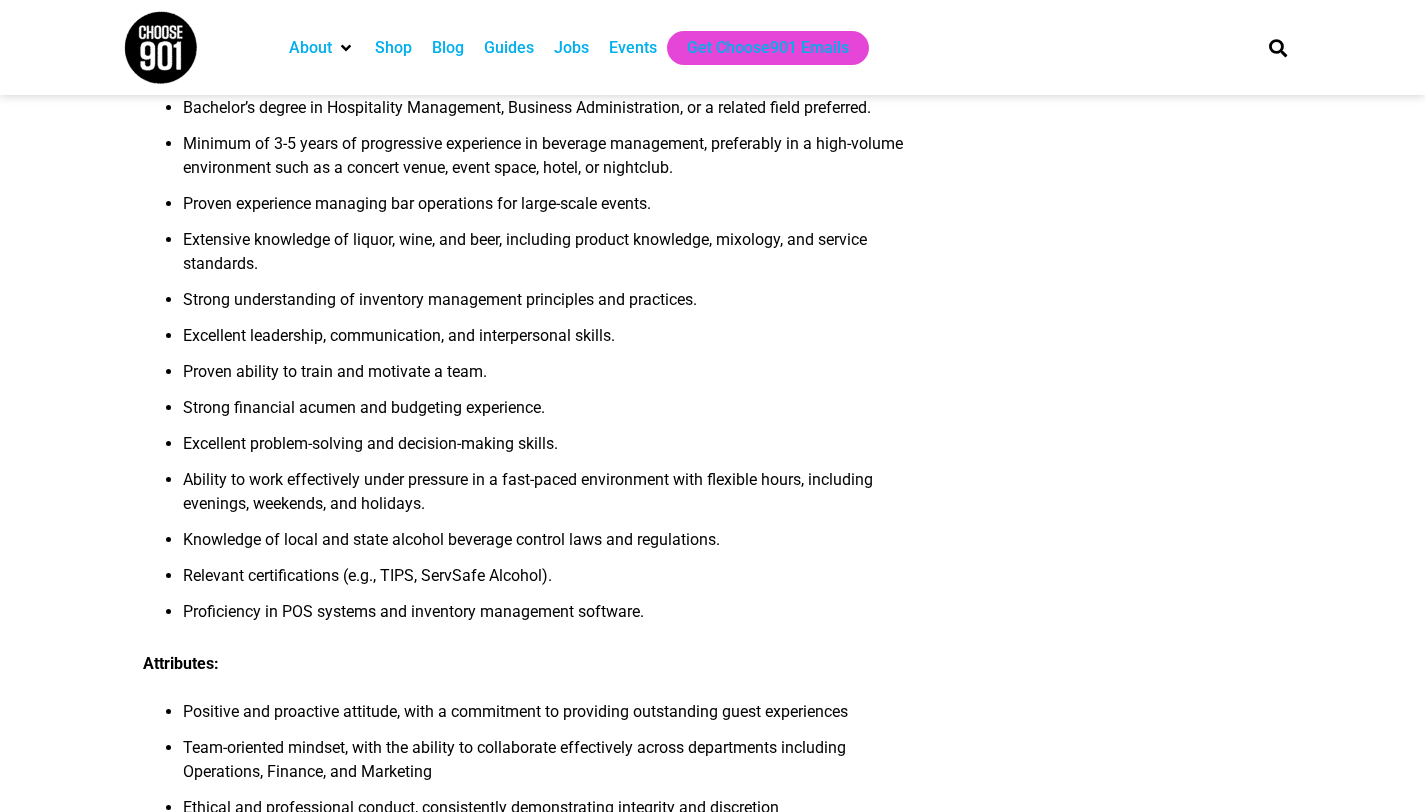 drag, startPoint x: 1439, startPoint y: 305, endPoint x: 1439, endPoint y: 327, distance: 22 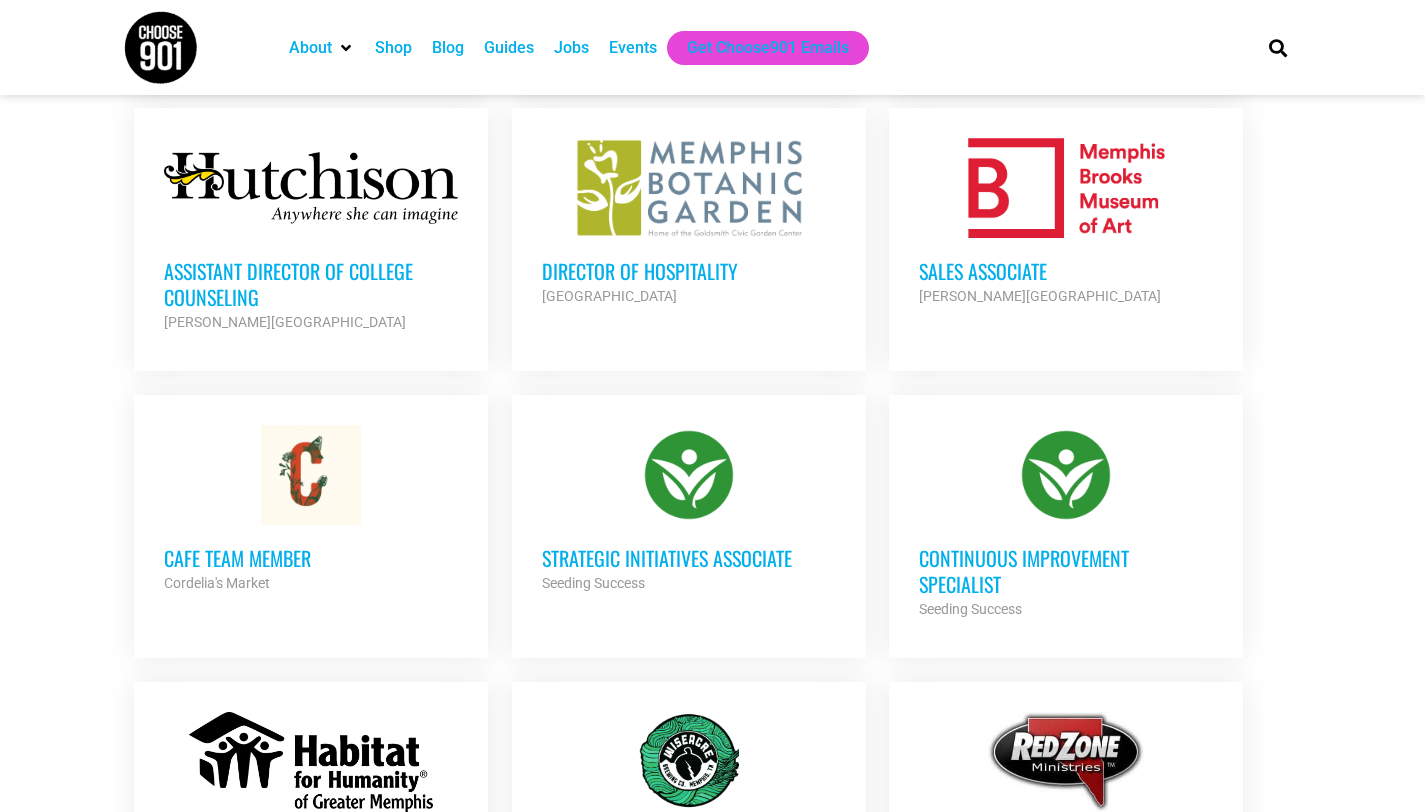 scroll, scrollTop: 1382, scrollLeft: 0, axis: vertical 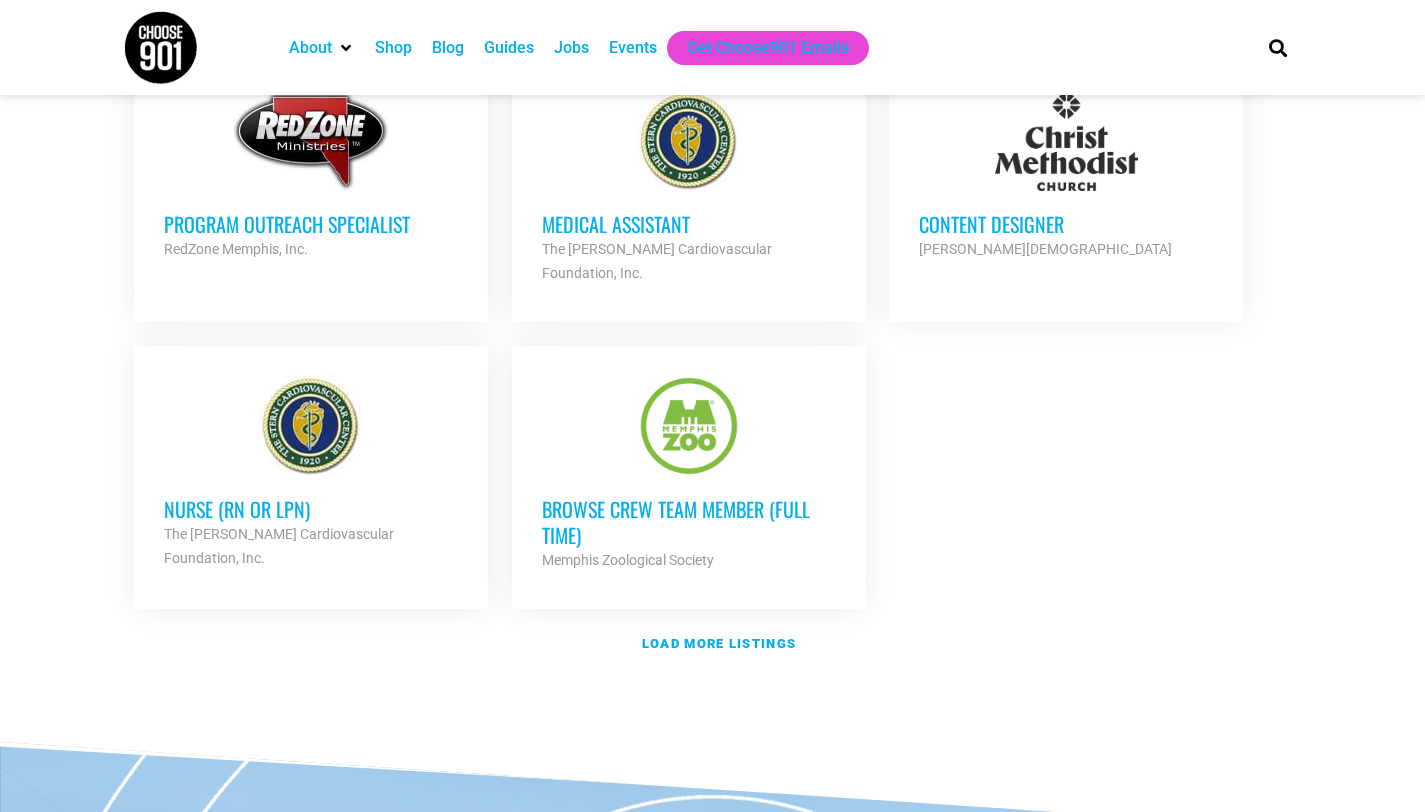 drag, startPoint x: 1439, startPoint y: 379, endPoint x: 1347, endPoint y: 582, distance: 222.8744 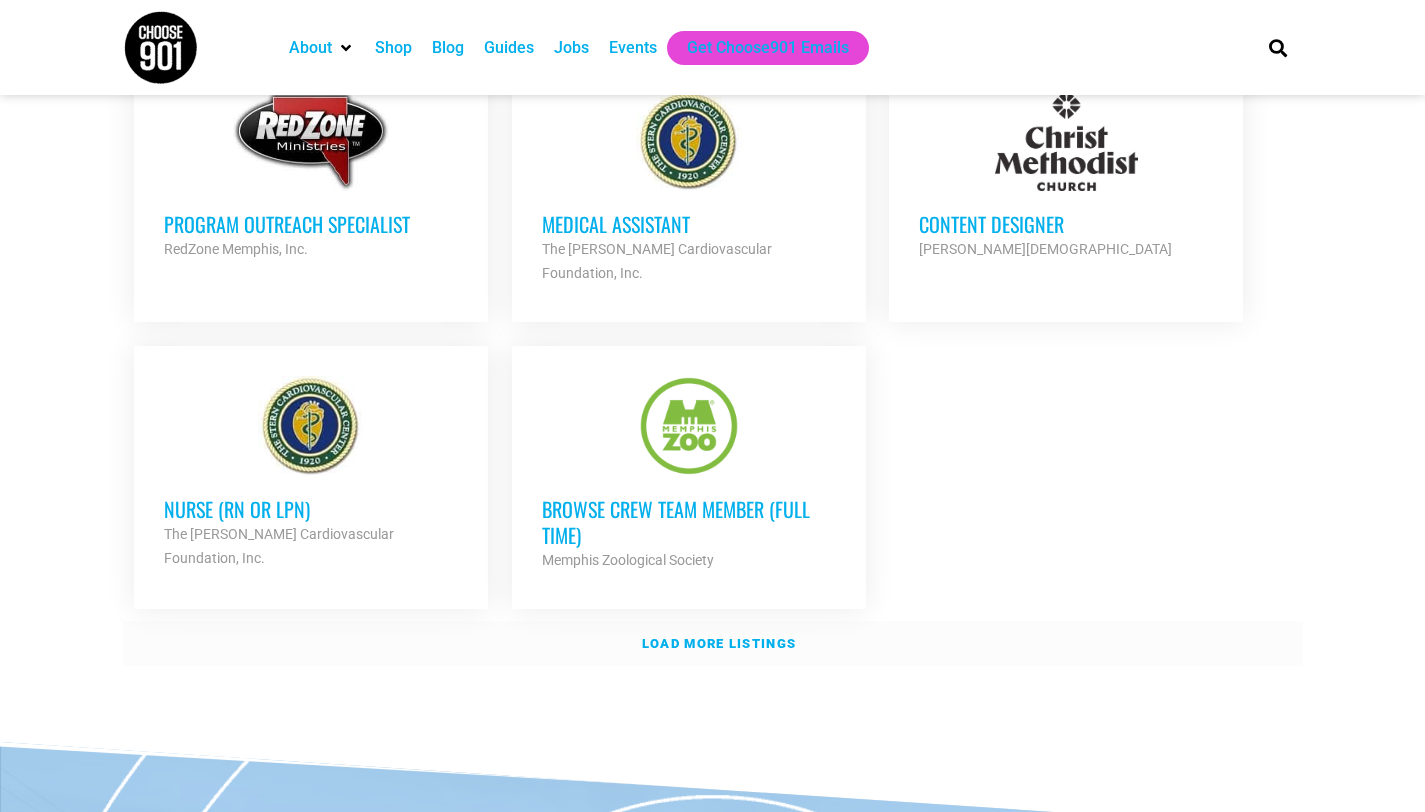 click on "Load more listings" at bounding box center (719, 643) 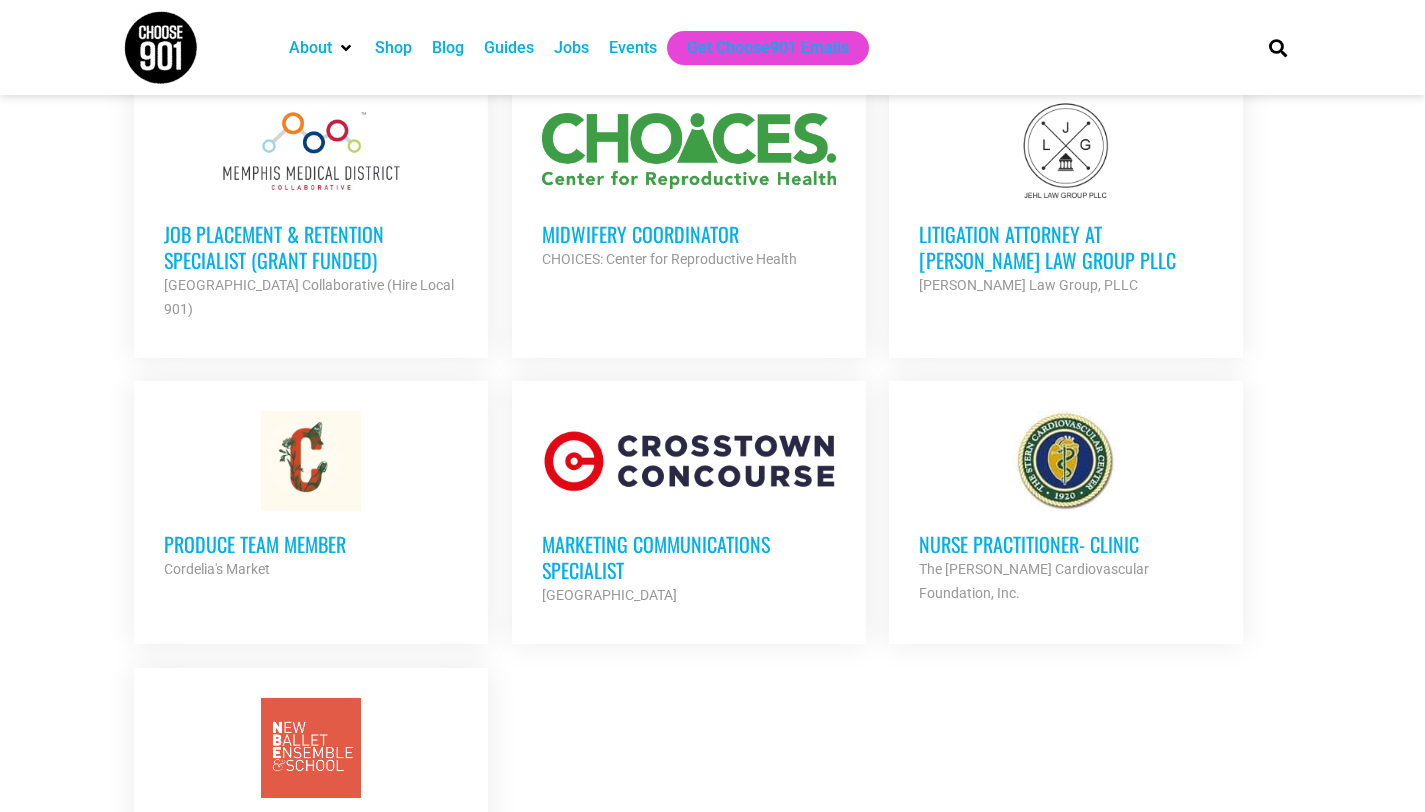 scroll, scrollTop: 3990, scrollLeft: 0, axis: vertical 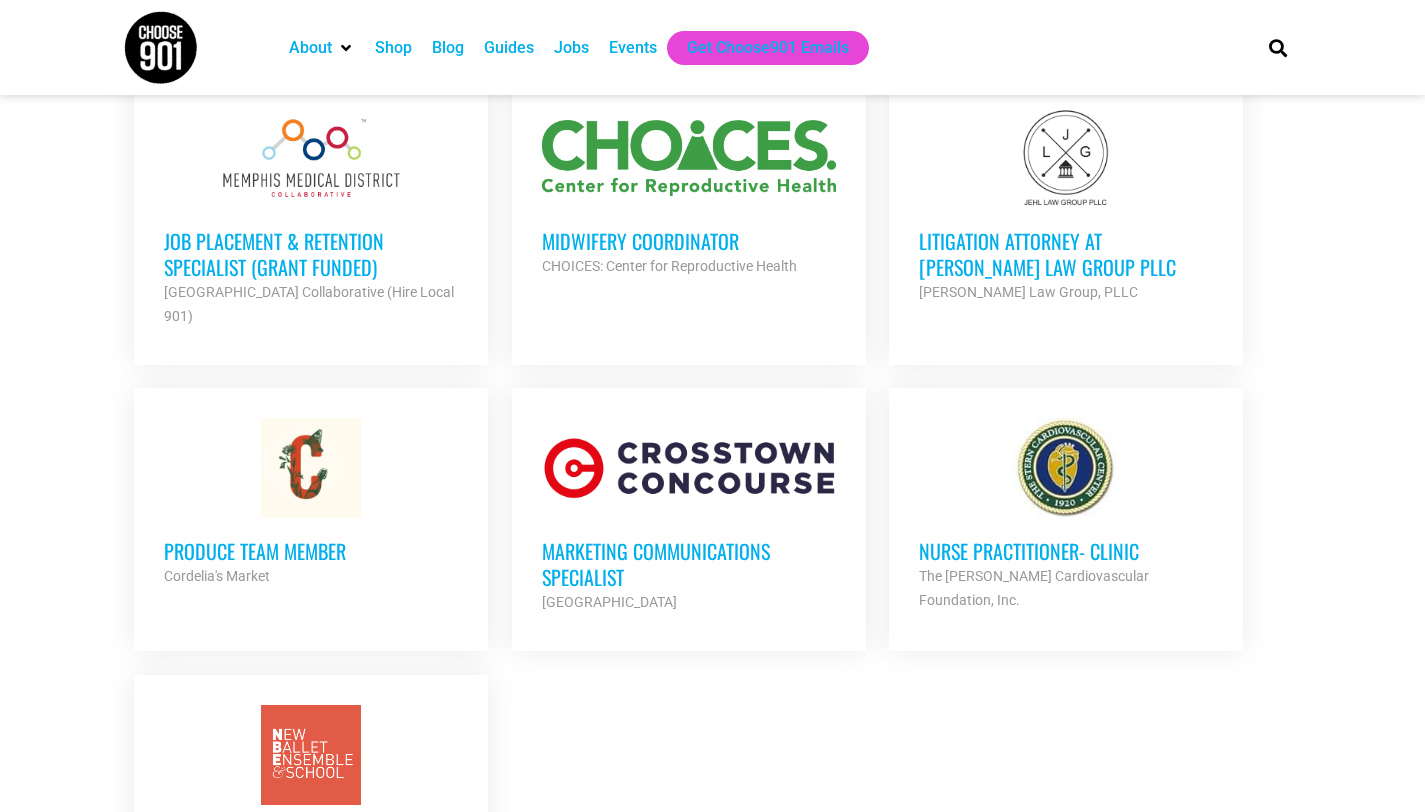 click on "Job Placement & Retention Specialist (GRANT FUNDED)" at bounding box center [311, 254] 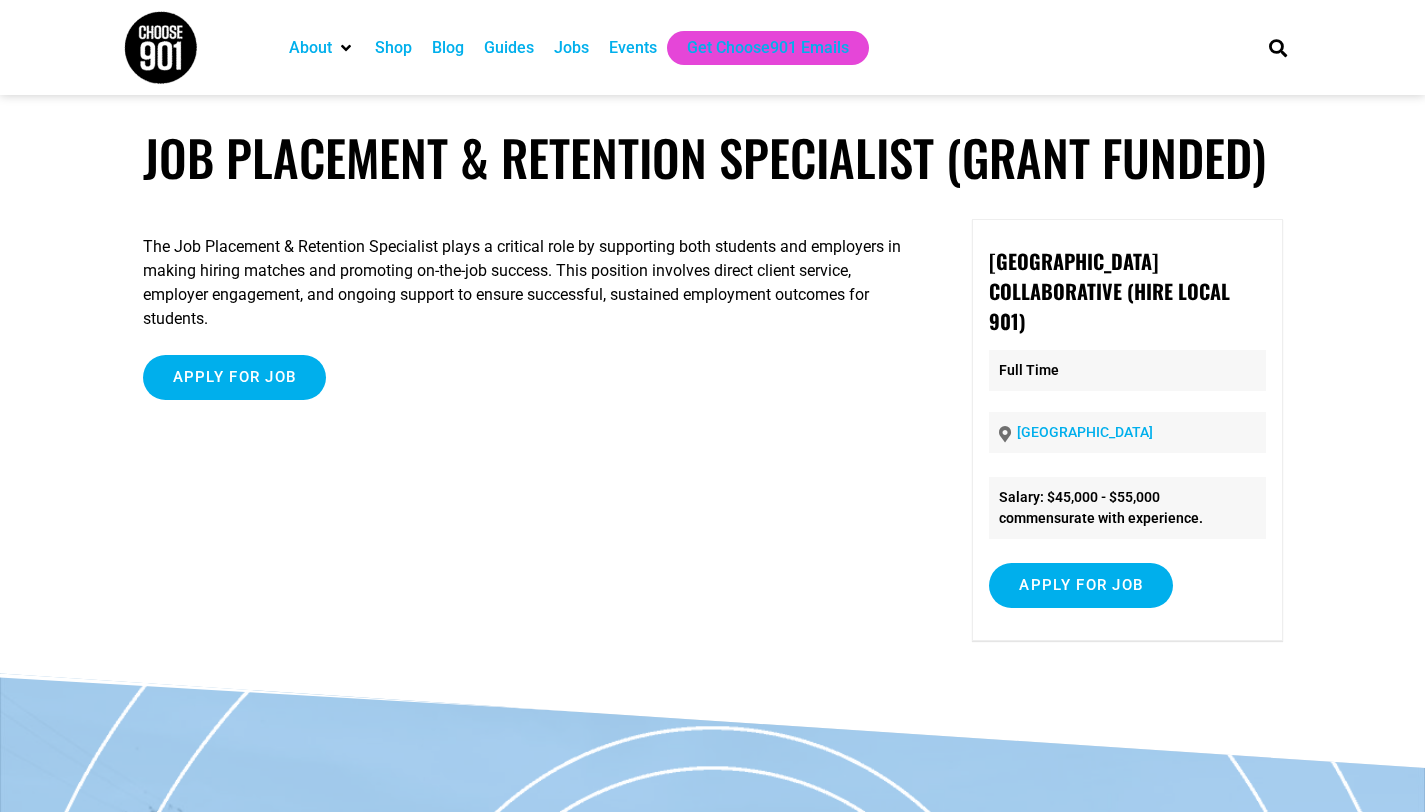 scroll, scrollTop: 0, scrollLeft: 0, axis: both 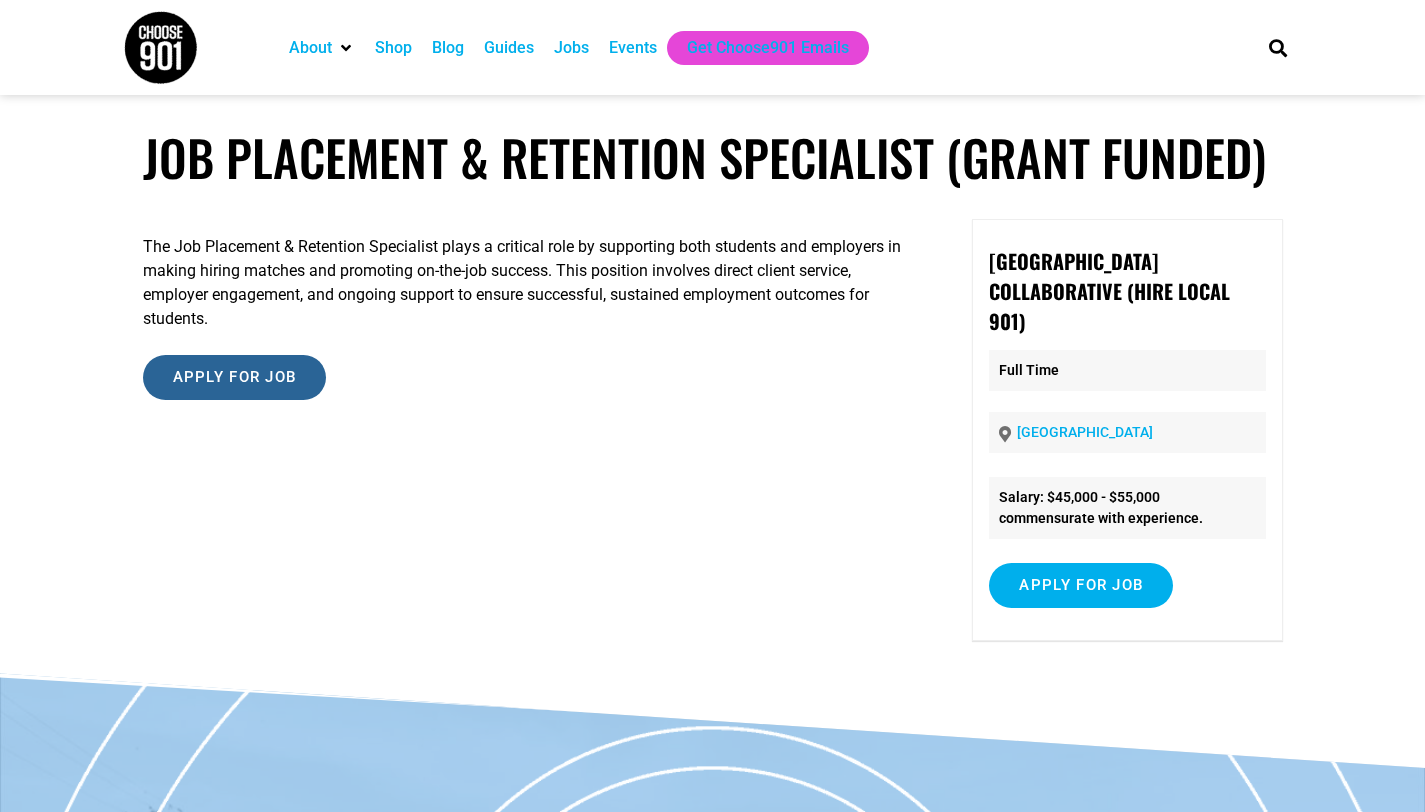 click on "Apply for job" at bounding box center [235, 377] 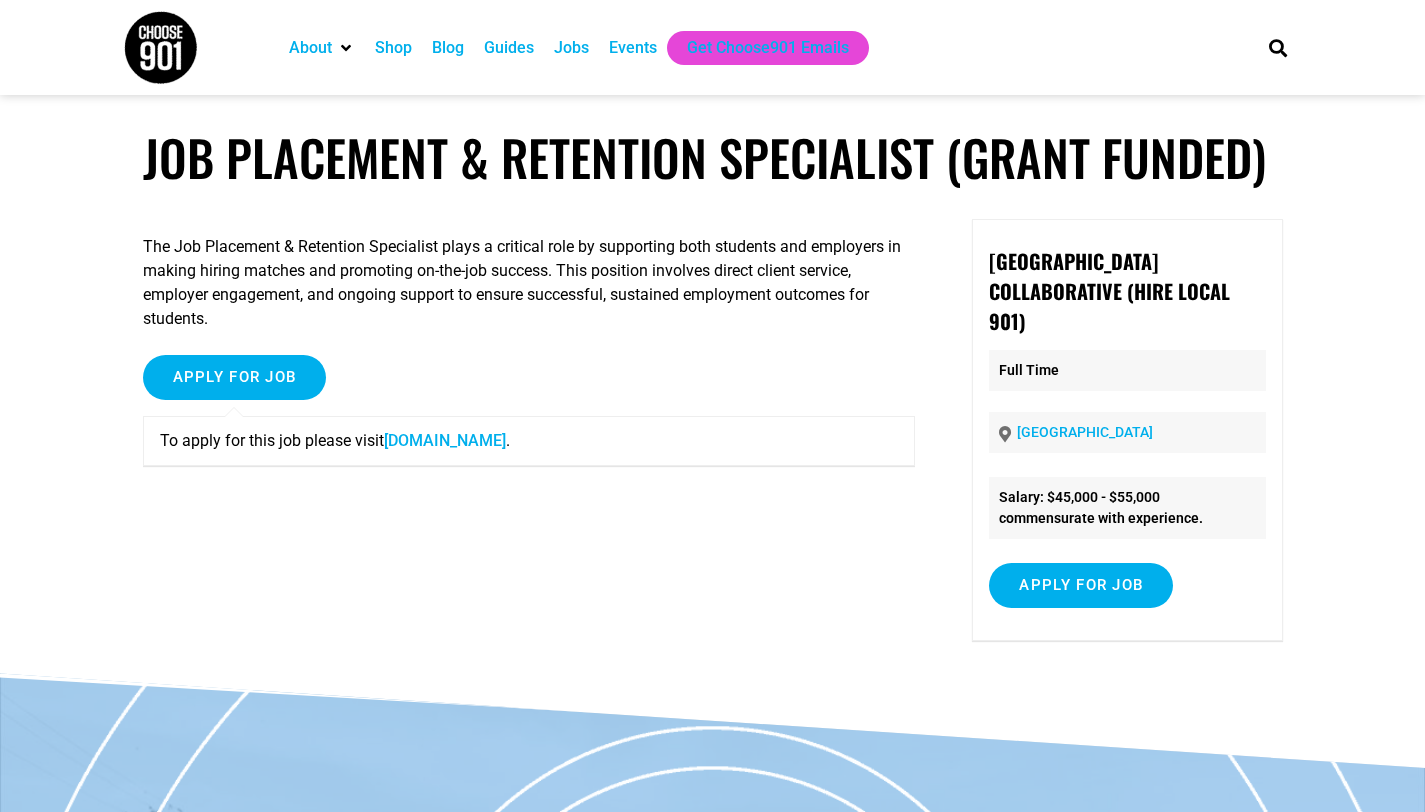 click on "cdn.prod.website-files.com" at bounding box center (445, 440) 